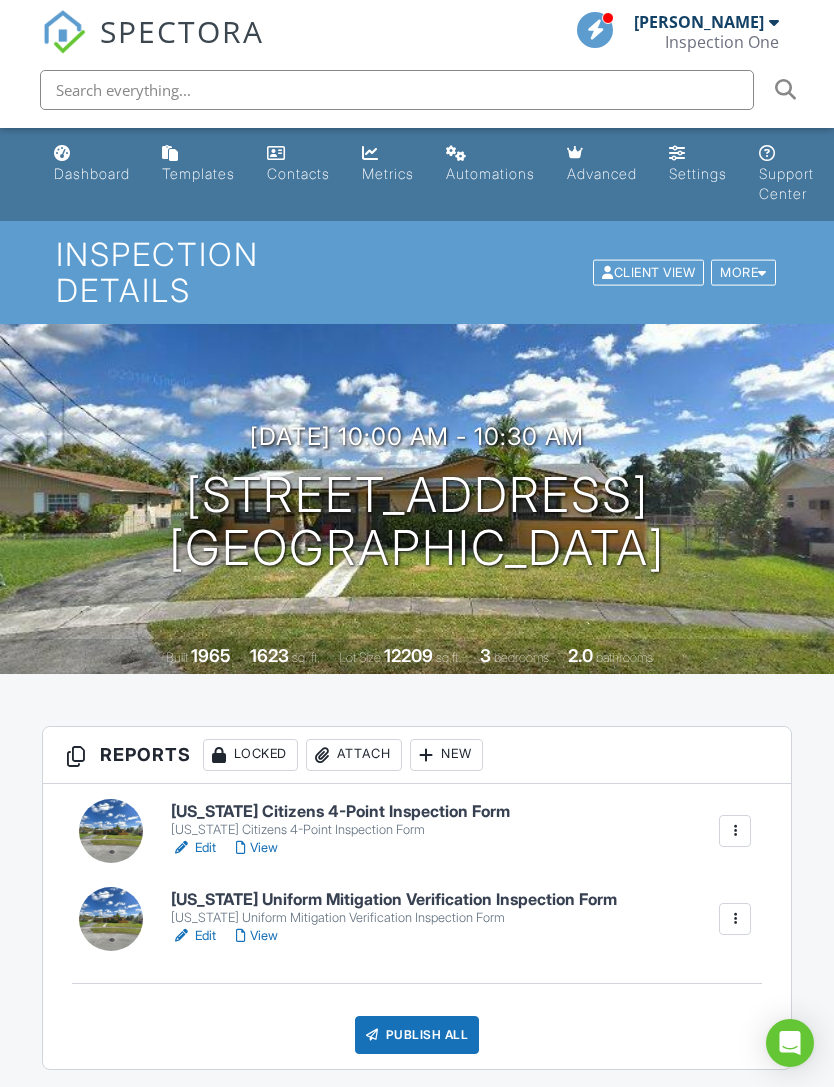 scroll, scrollTop: 1861, scrollLeft: 0, axis: vertical 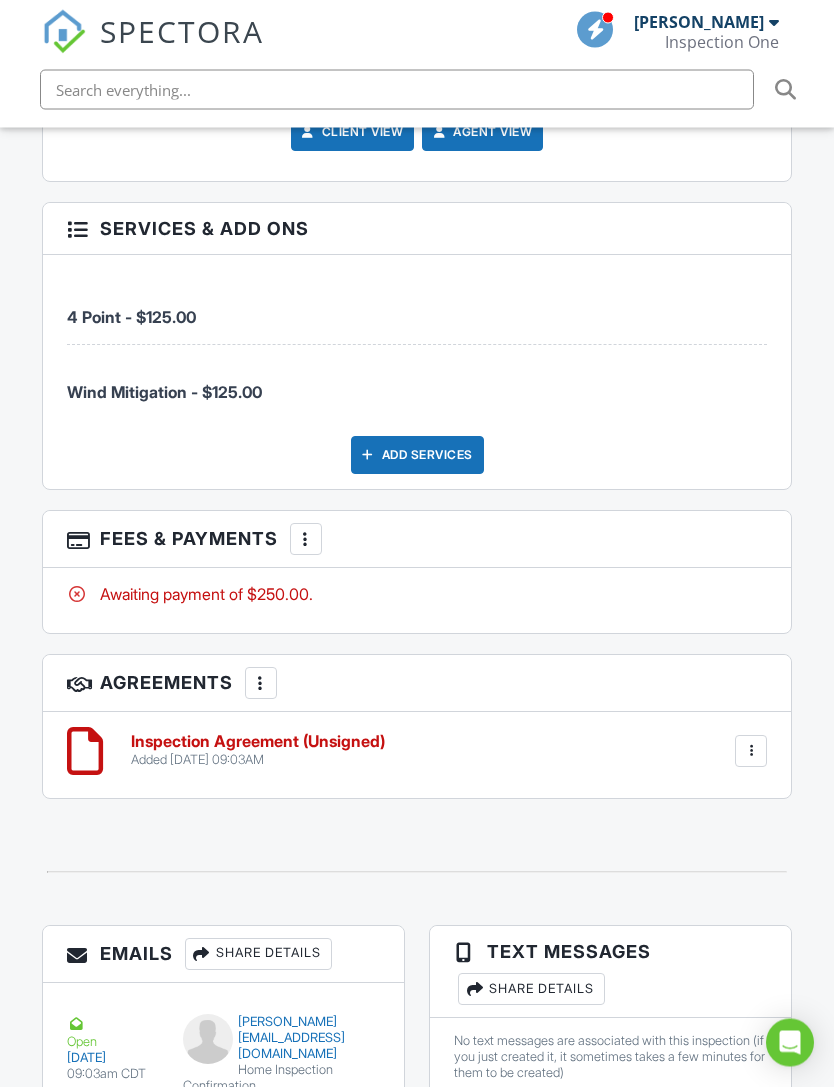 click on "Inspection Agreement
(Unsigned)" at bounding box center (258, 743) 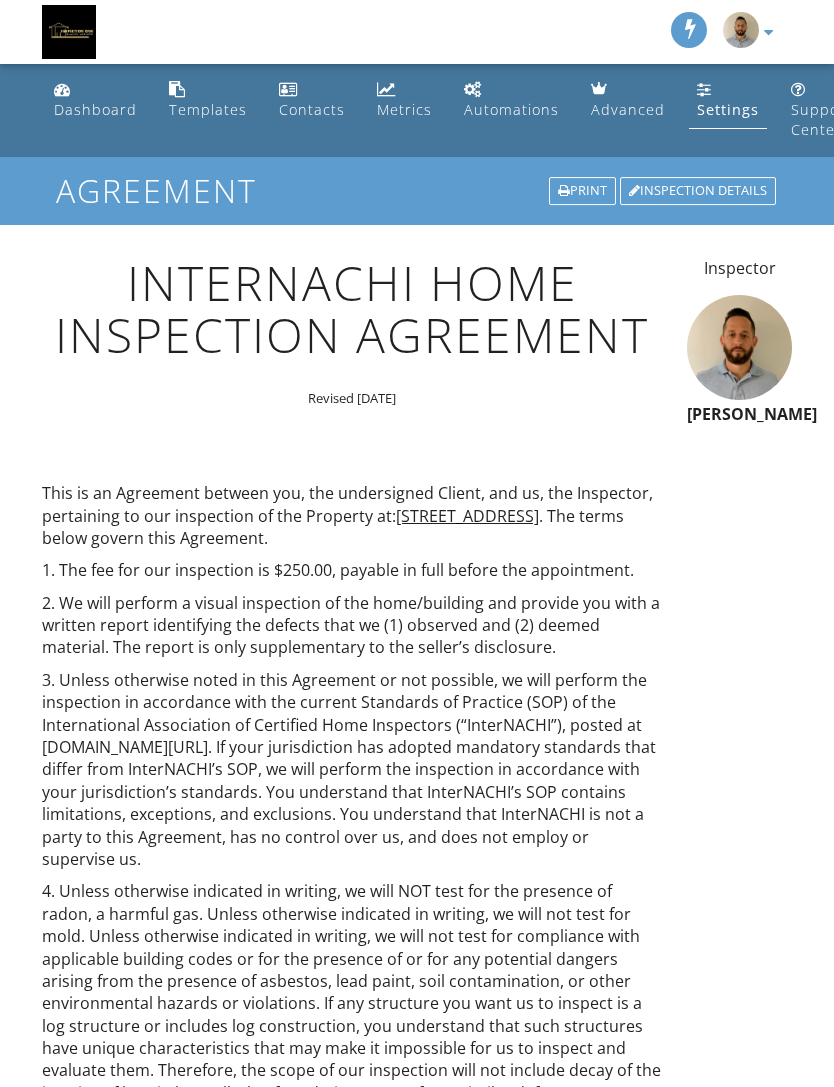 scroll, scrollTop: 0, scrollLeft: 0, axis: both 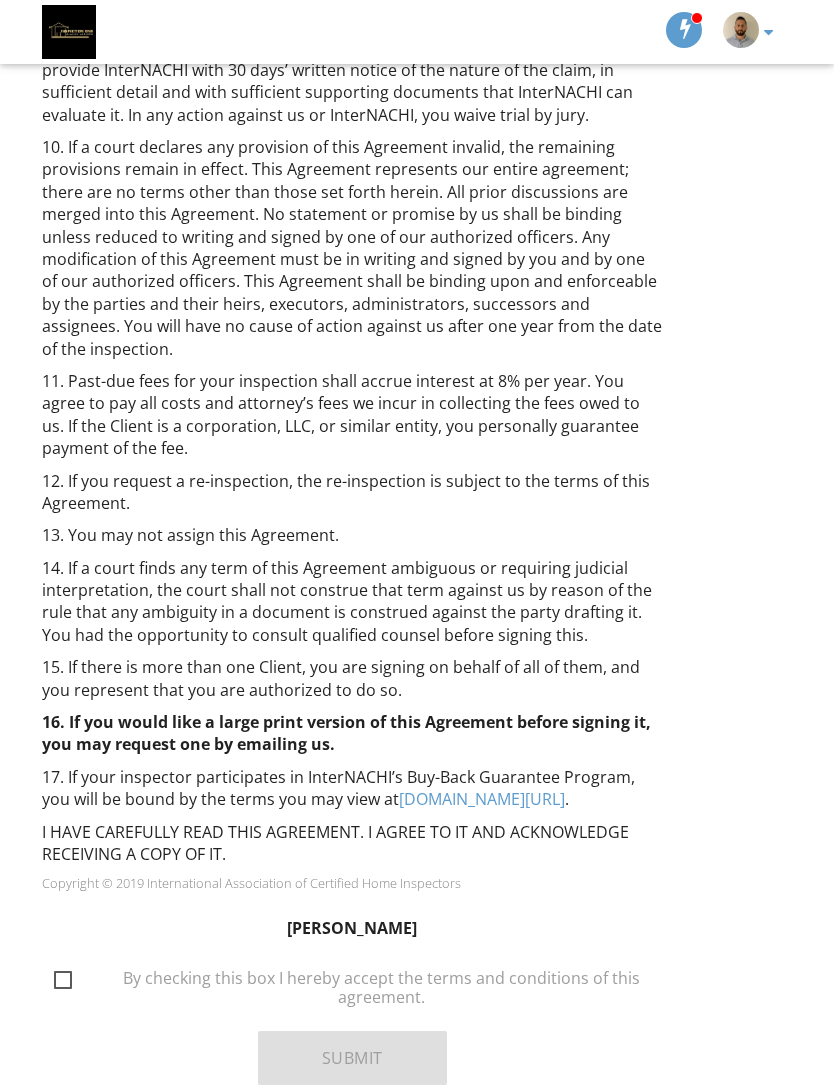 click on "By checking this box I hereby accept the terms and conditions of this agreement." at bounding box center (364, 981) 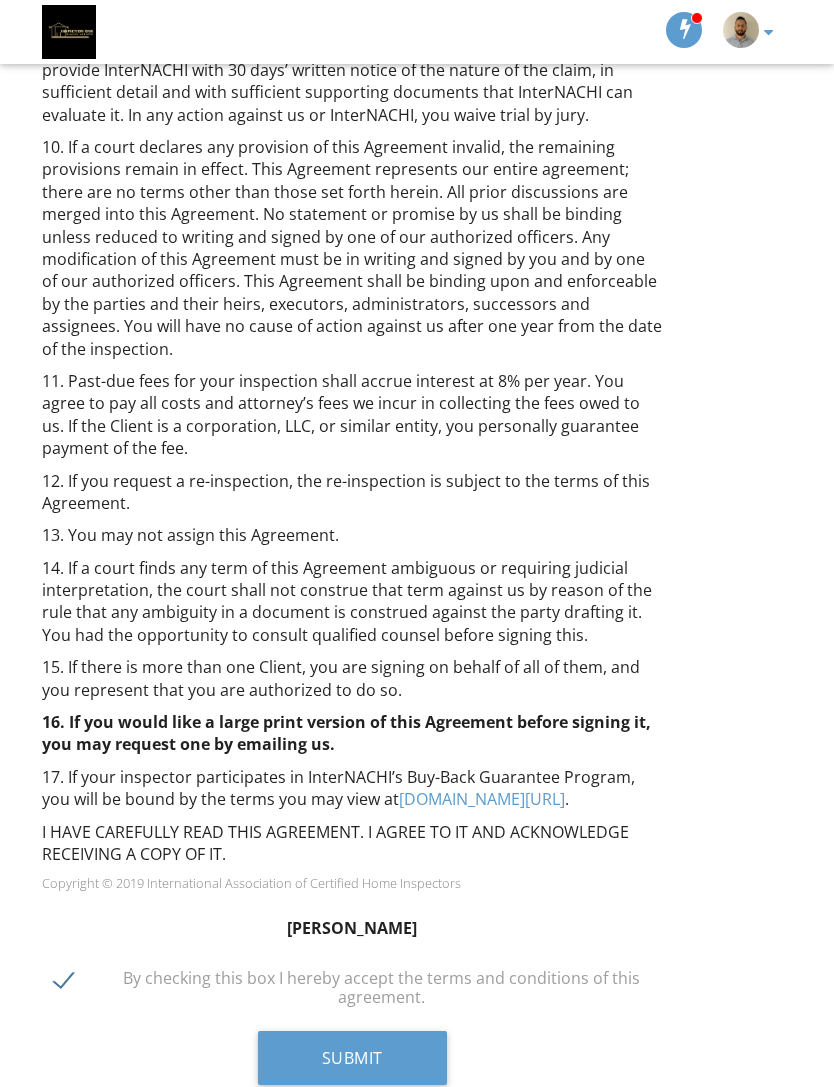 click on "Submit" at bounding box center (352, 1058) 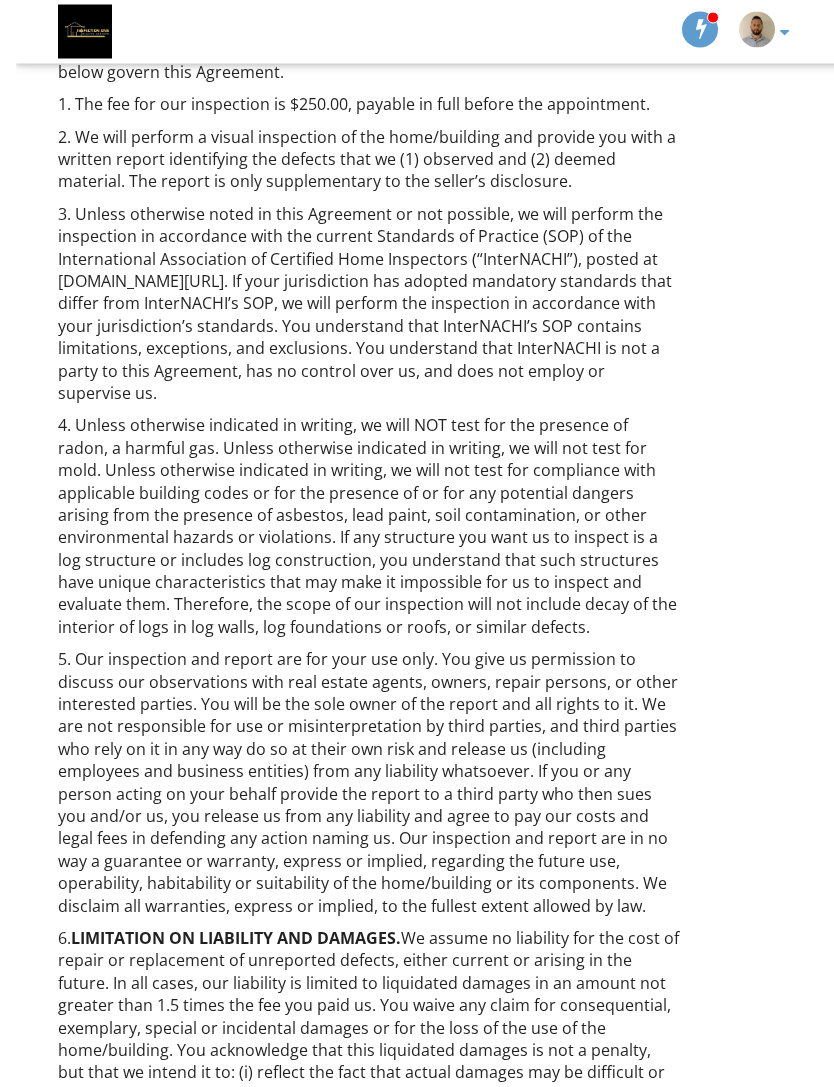 scroll, scrollTop: 0, scrollLeft: 0, axis: both 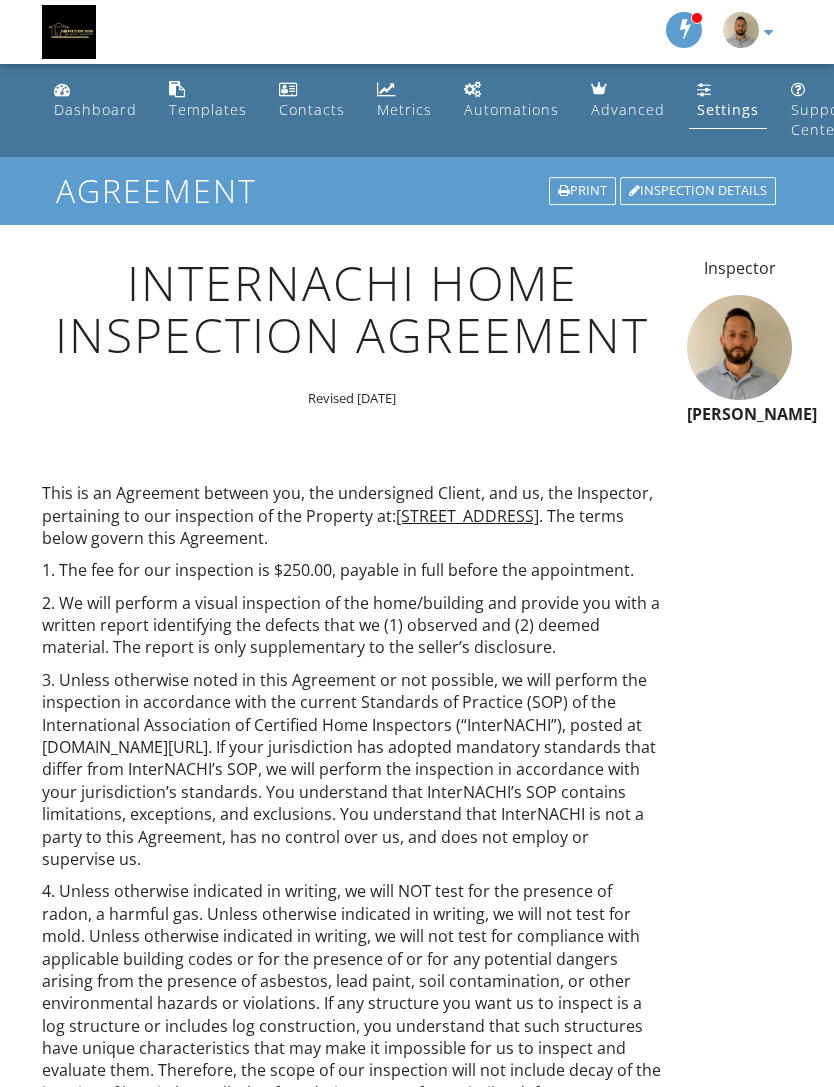 click on "Dashboard" at bounding box center [95, 109] 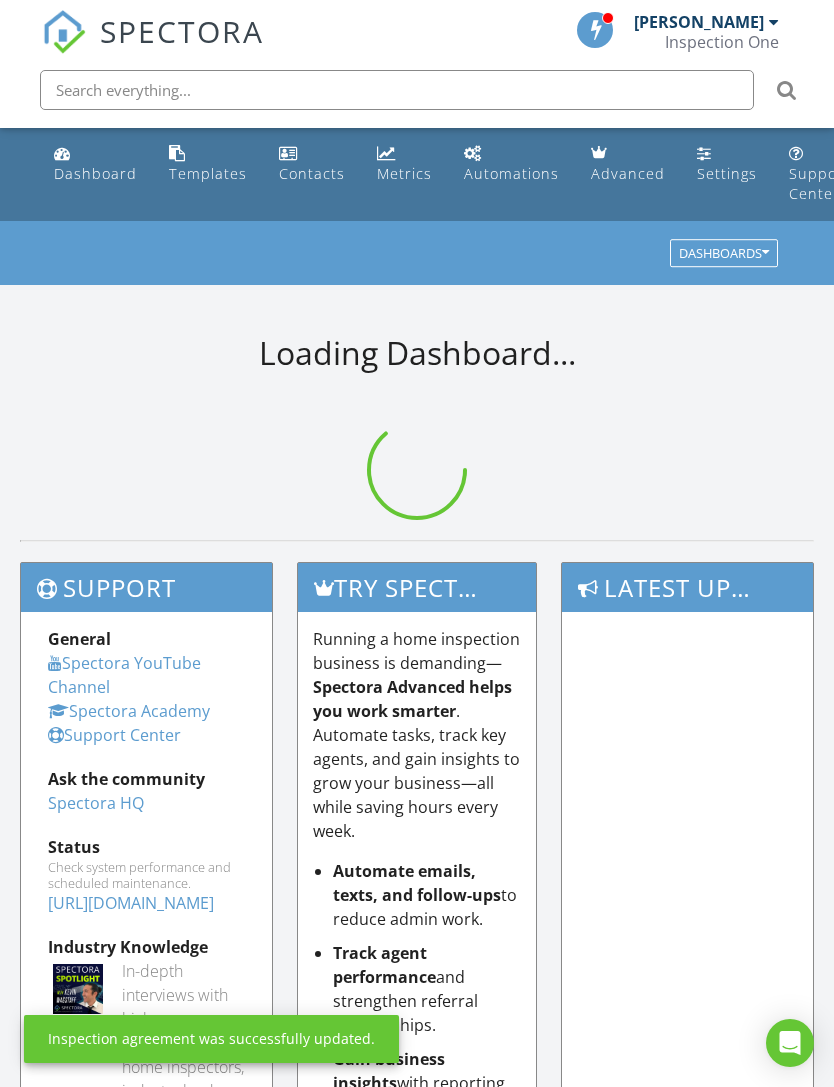 scroll, scrollTop: 0, scrollLeft: 0, axis: both 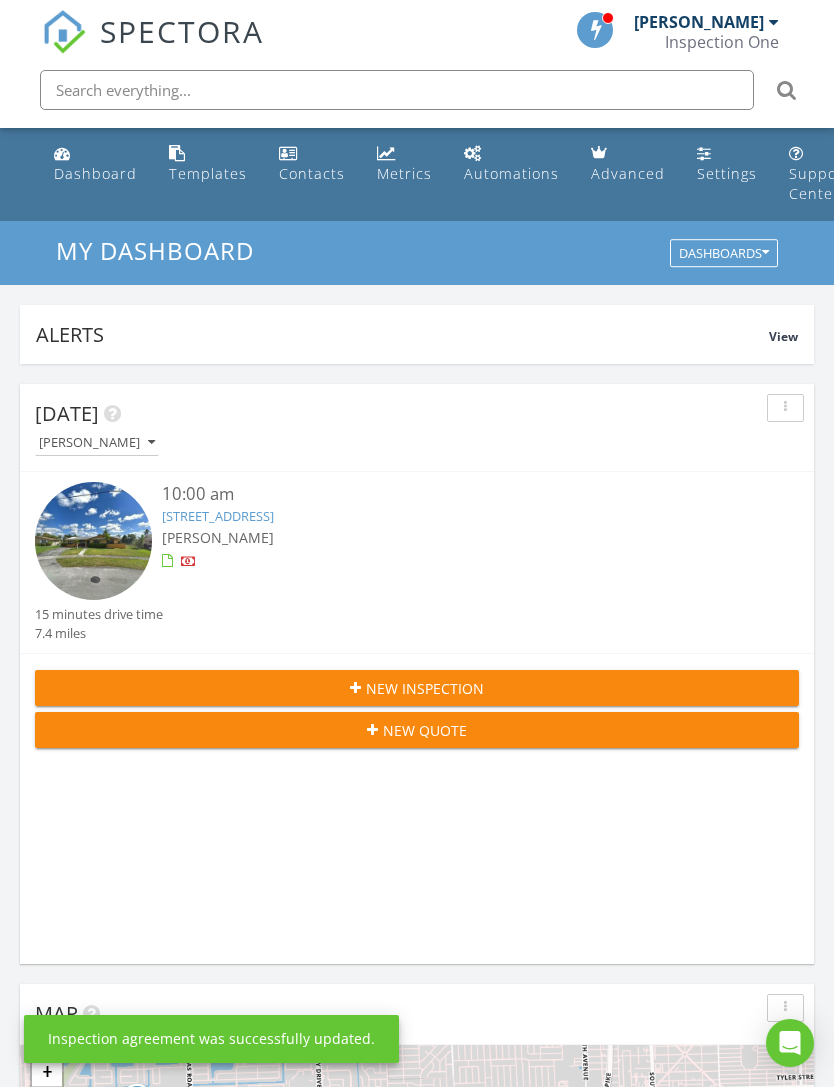 click on "20831 NW Miami Ct, Miami, FL 33169" at bounding box center [218, 516] 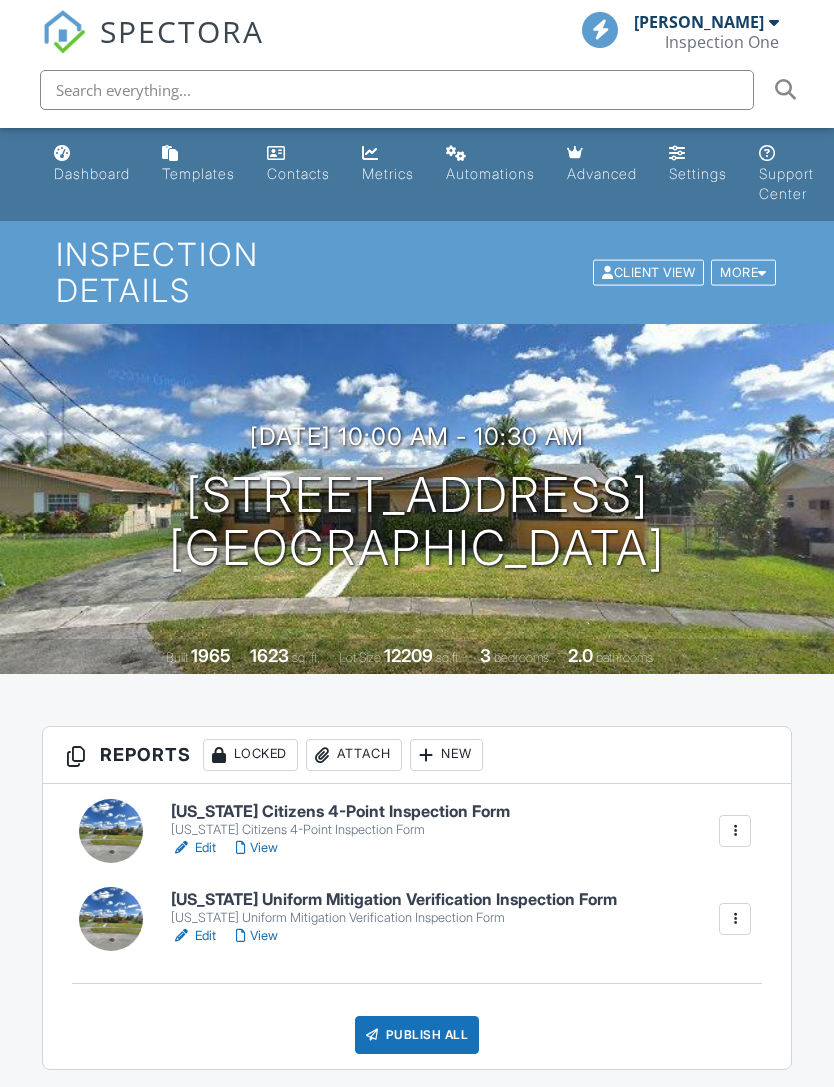 scroll, scrollTop: 0, scrollLeft: 0, axis: both 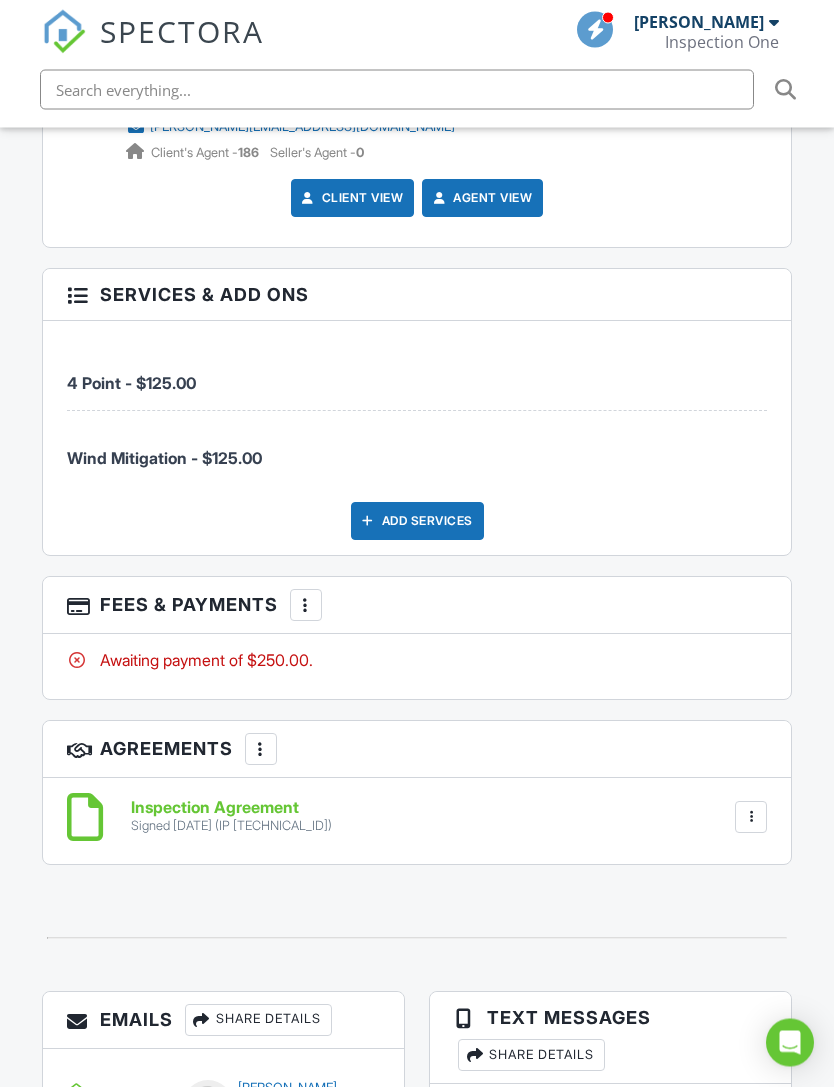 click at bounding box center (306, 606) 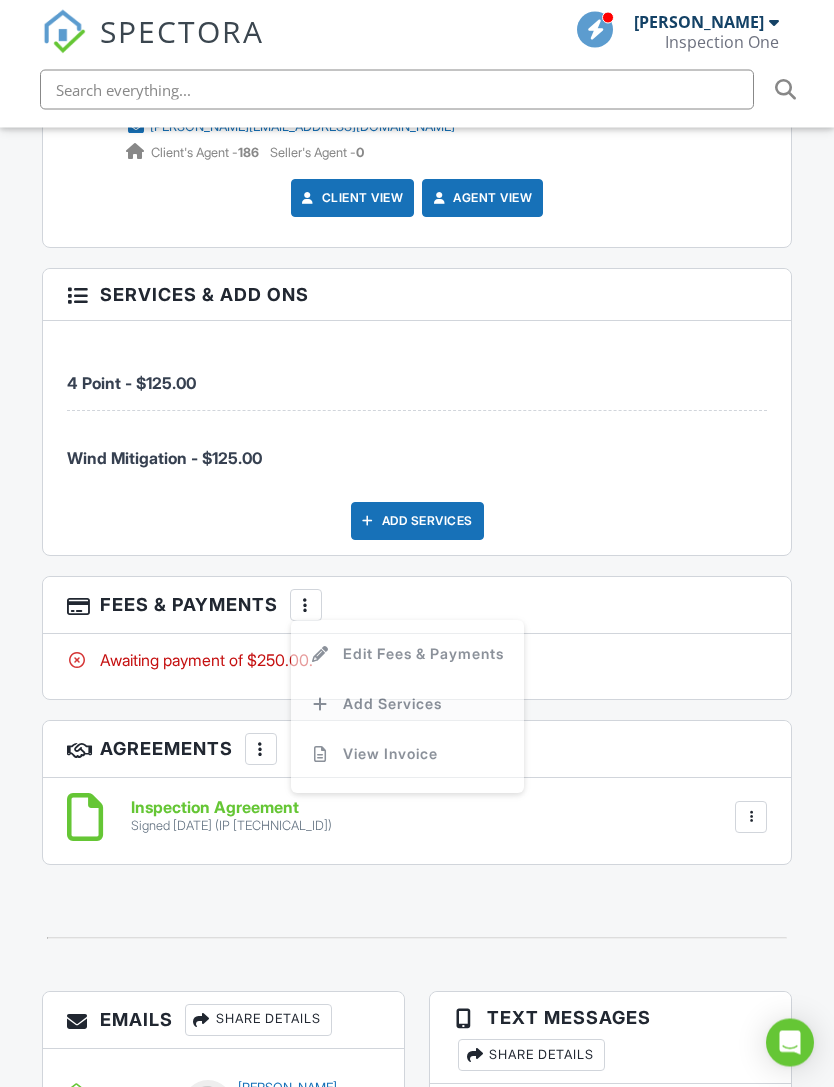 scroll, scrollTop: 2688, scrollLeft: 0, axis: vertical 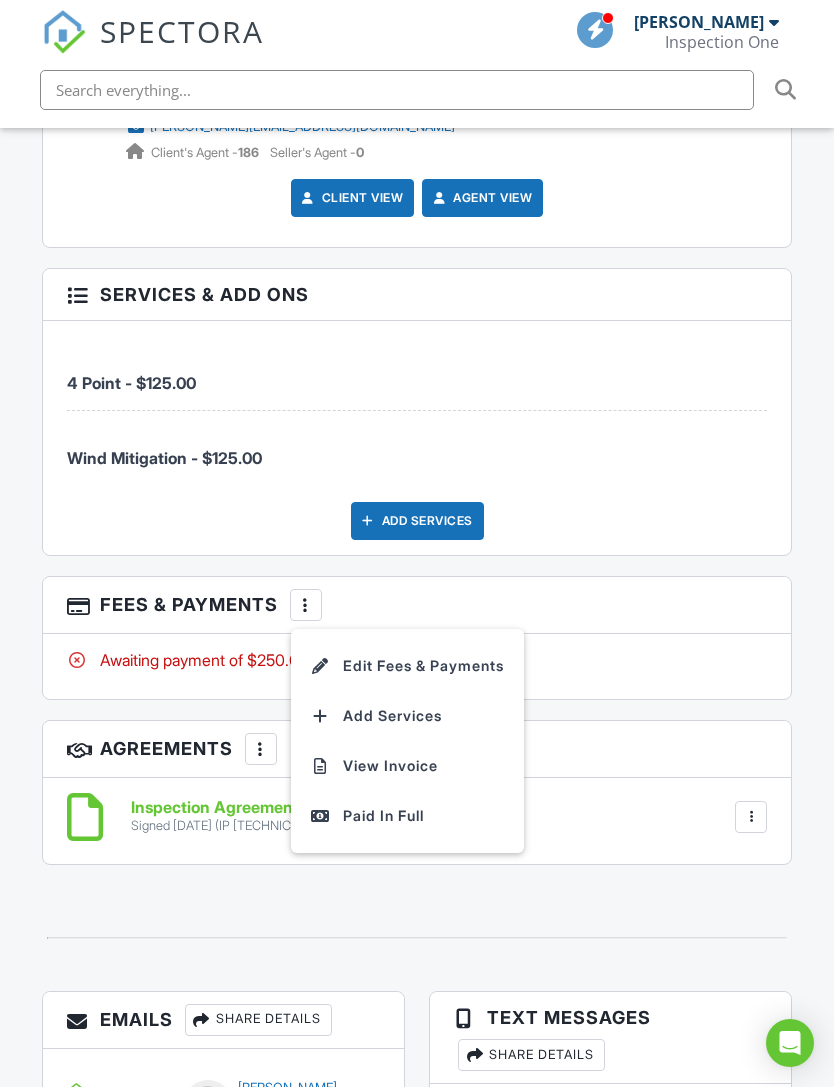 click on "Paid In Full" at bounding box center (407, 816) 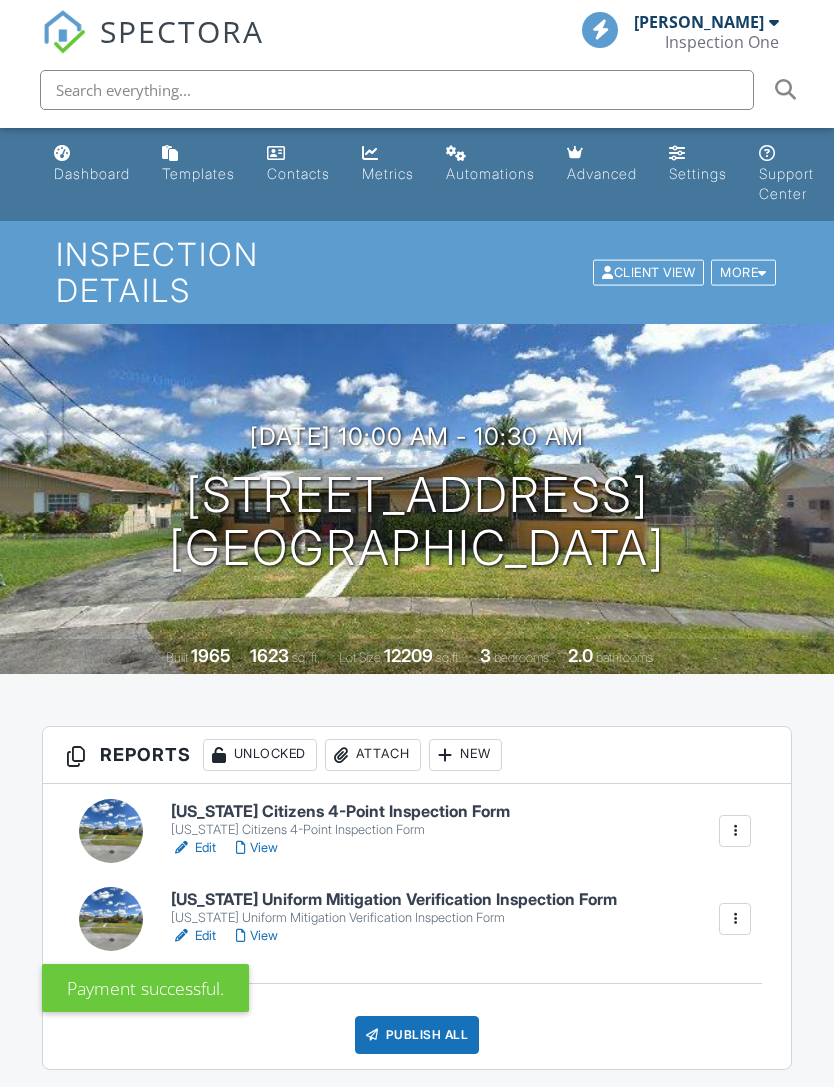 scroll, scrollTop: 0, scrollLeft: 0, axis: both 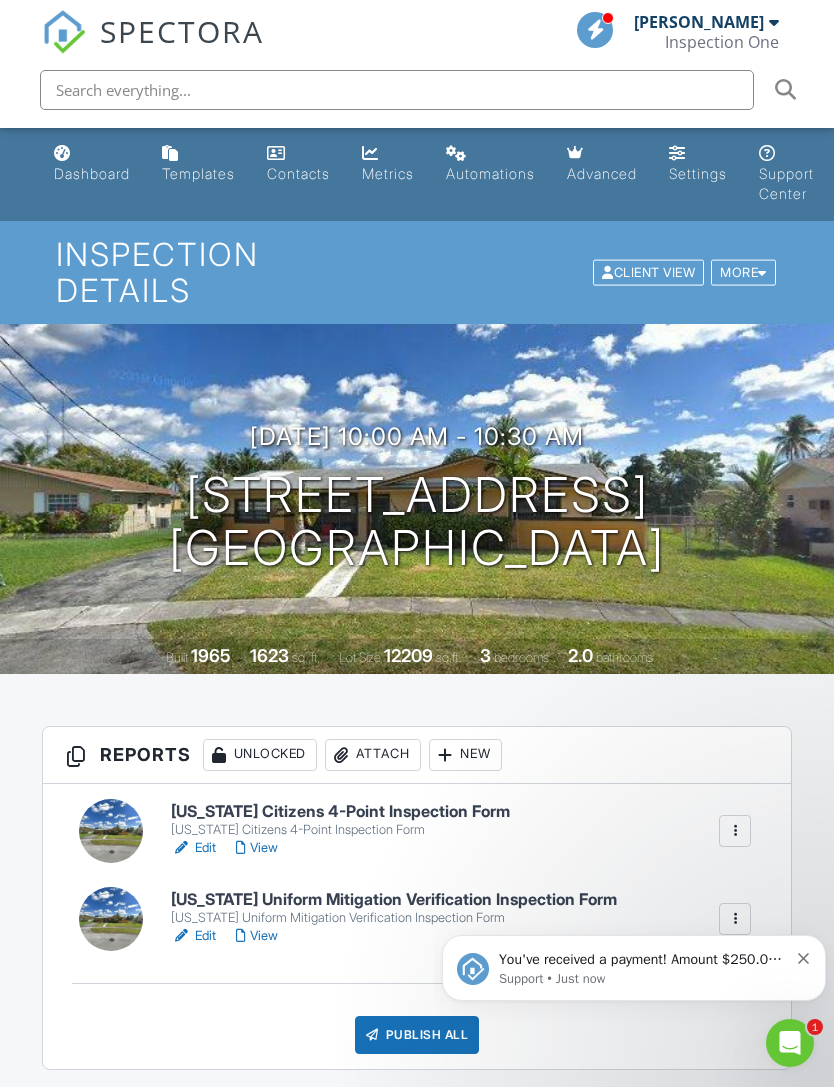 click on "You've received a payment!  Amount  $250.00  Fee  $0.00  Net  $250.00  Transaction #    Inspection  20831 NW Miami Ct, Miami, FL 33169 Support • Just now" at bounding box center (634, 968) 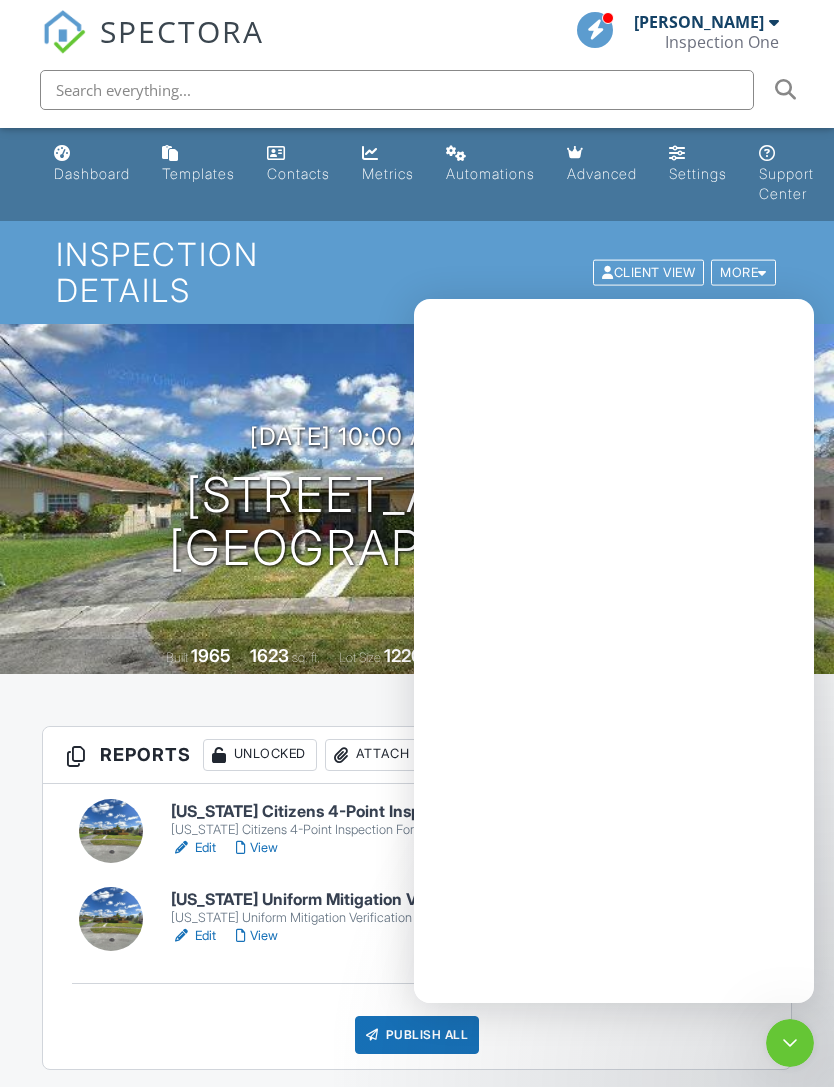 scroll, scrollTop: 0, scrollLeft: 0, axis: both 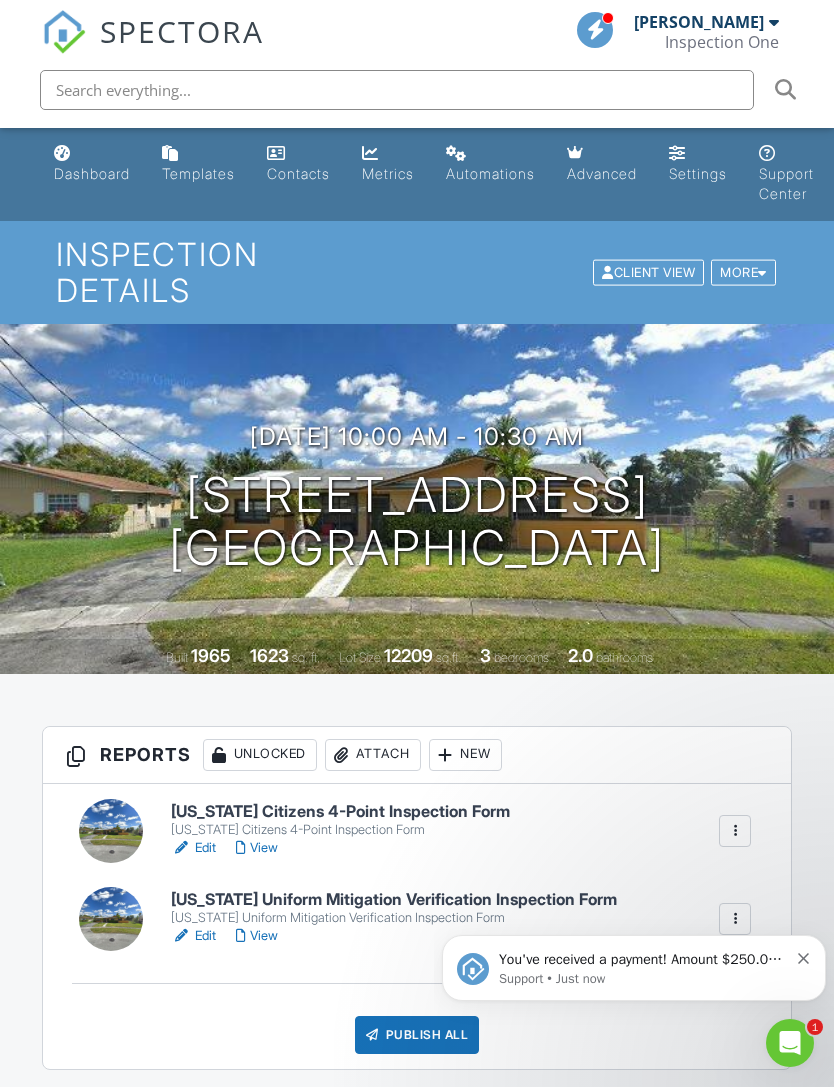 click on "You've received a payment!  Amount  $250.00  Fee  $0.00  Net  $250.00  Transaction #    Inspection  20831 NW Miami Ct, Miami, FL 33169" at bounding box center [643, 960] 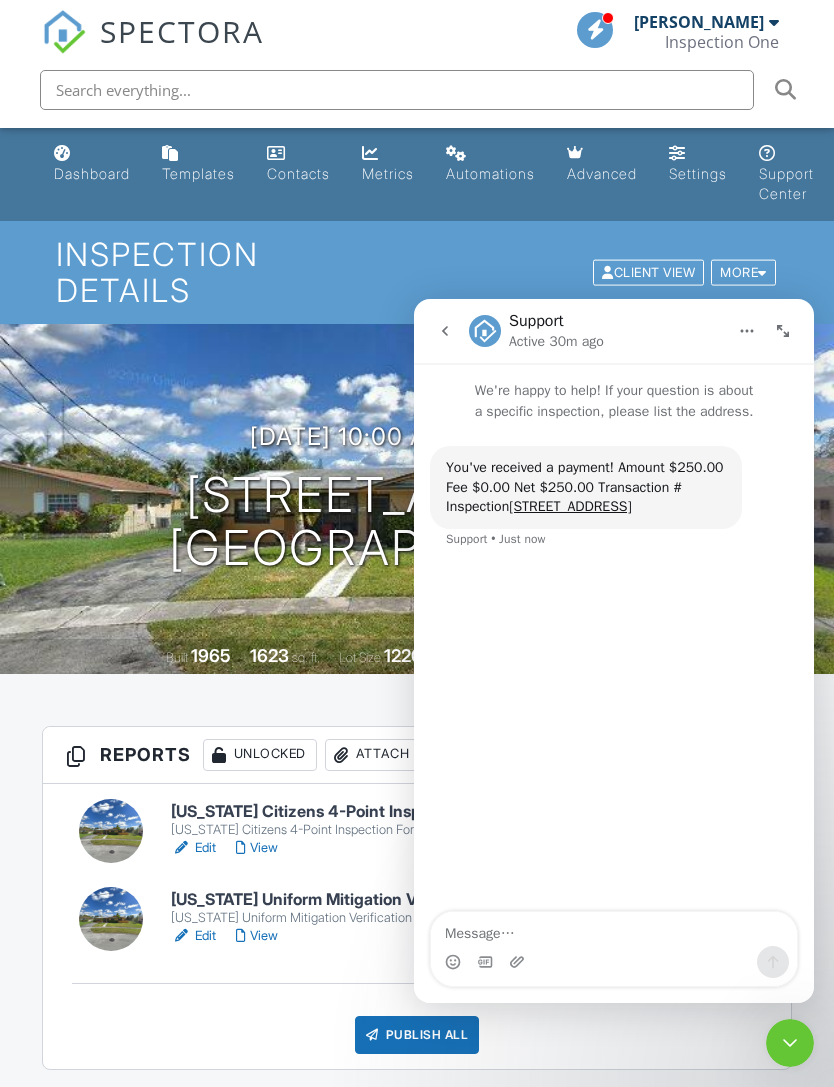 click 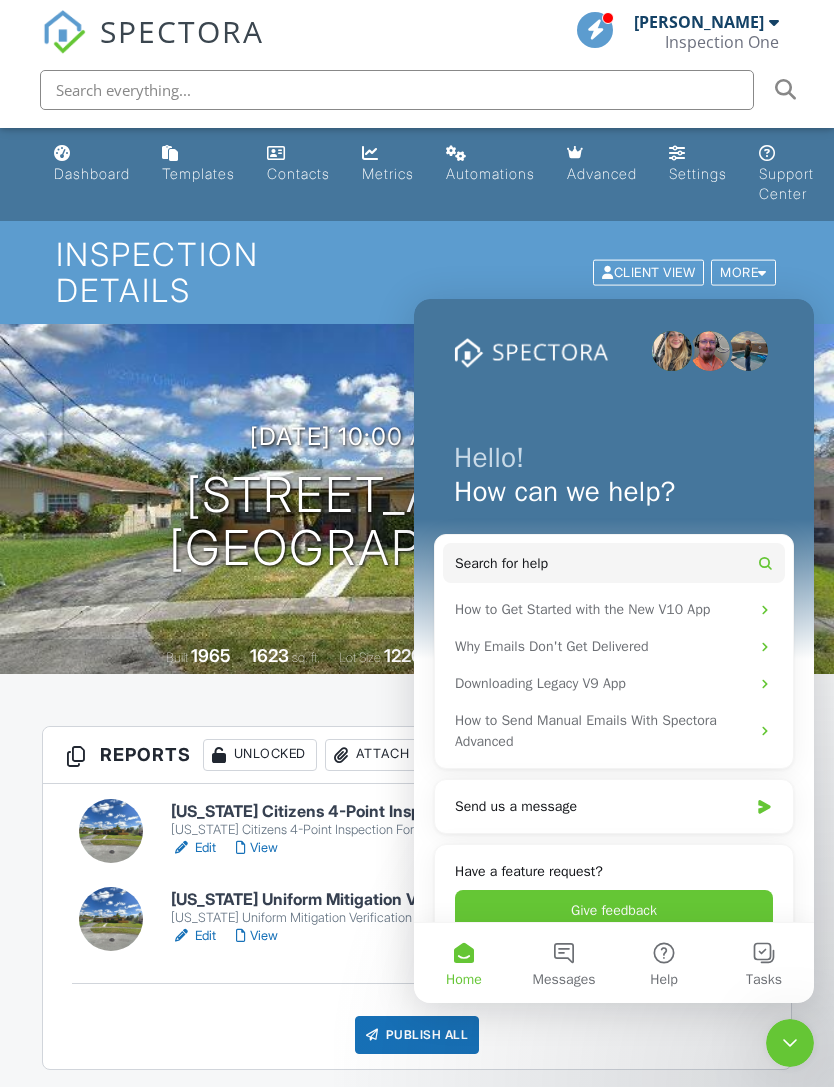 click at bounding box center (790, 1043) 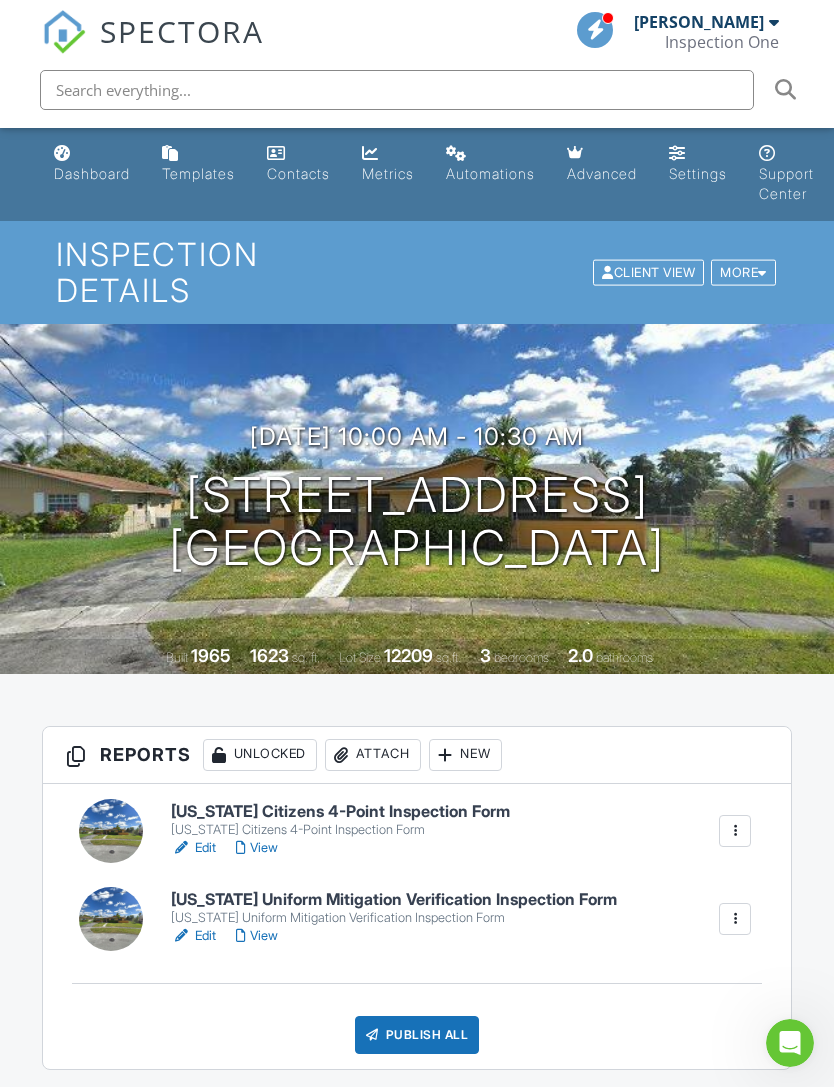 click on "Inspection One" at bounding box center [722, 42] 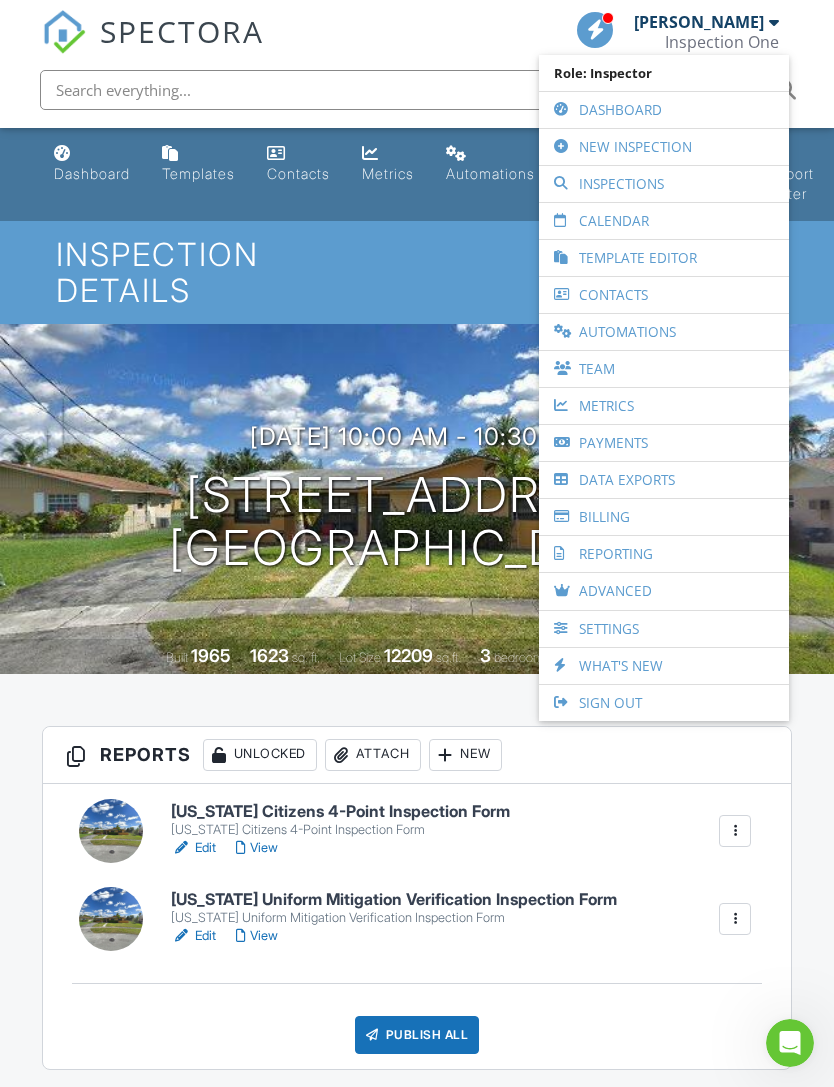 click on "Inspections" at bounding box center [664, 184] 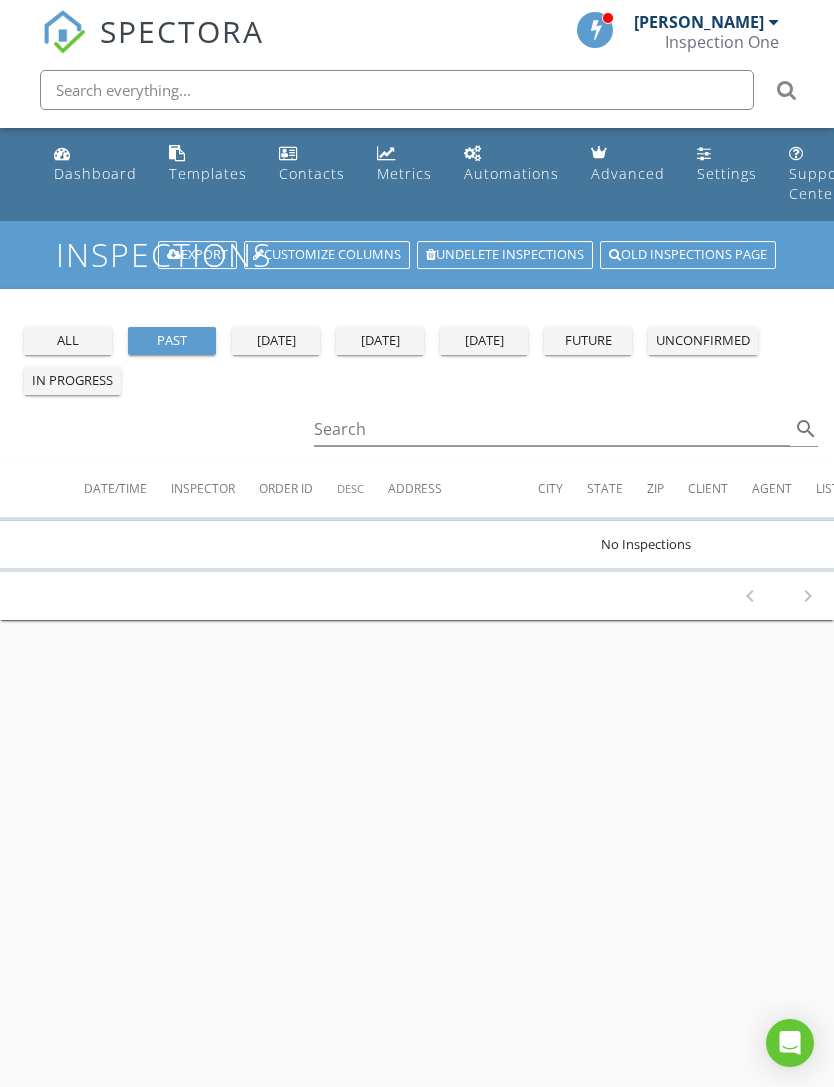 scroll, scrollTop: 0, scrollLeft: 0, axis: both 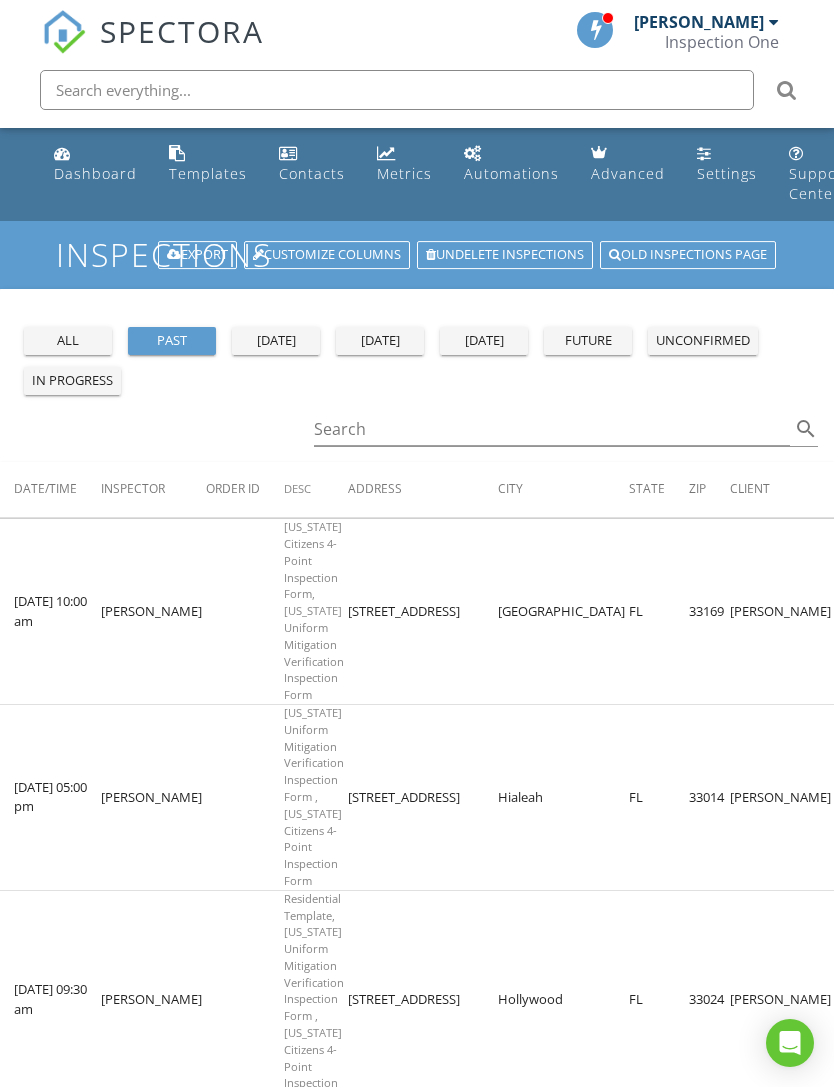 click on "Dashboard" at bounding box center [95, 173] 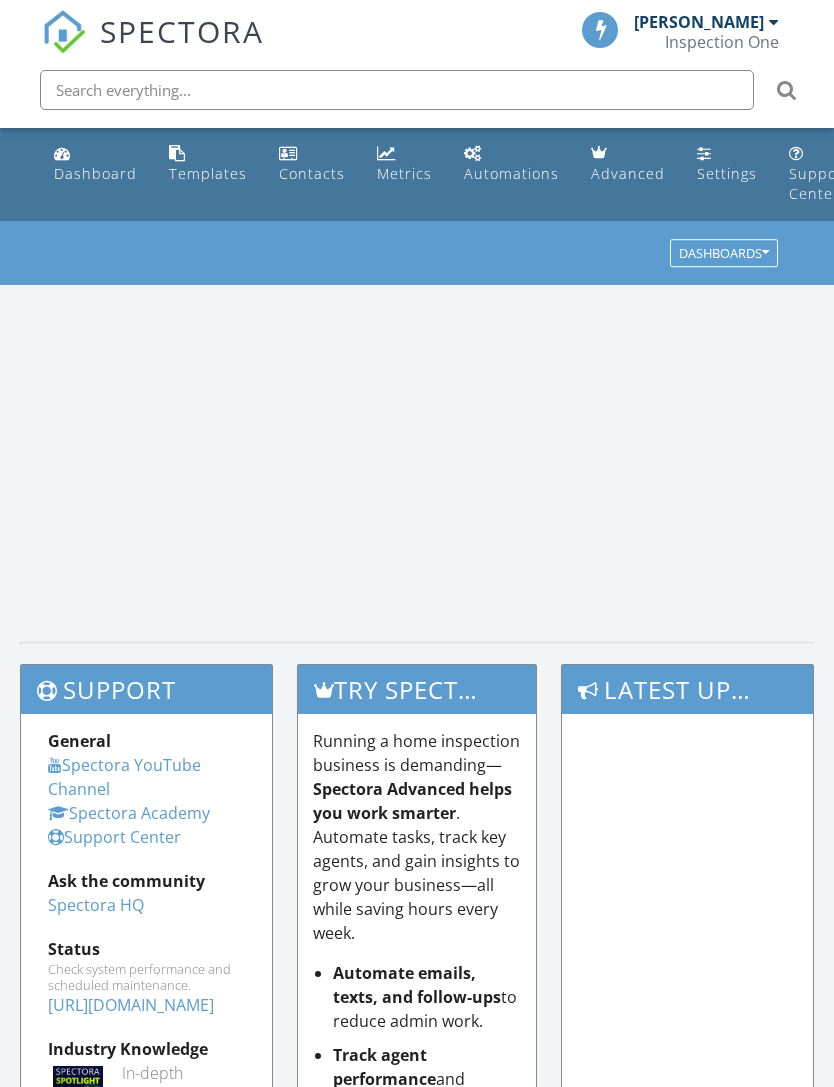 scroll, scrollTop: 0, scrollLeft: 0, axis: both 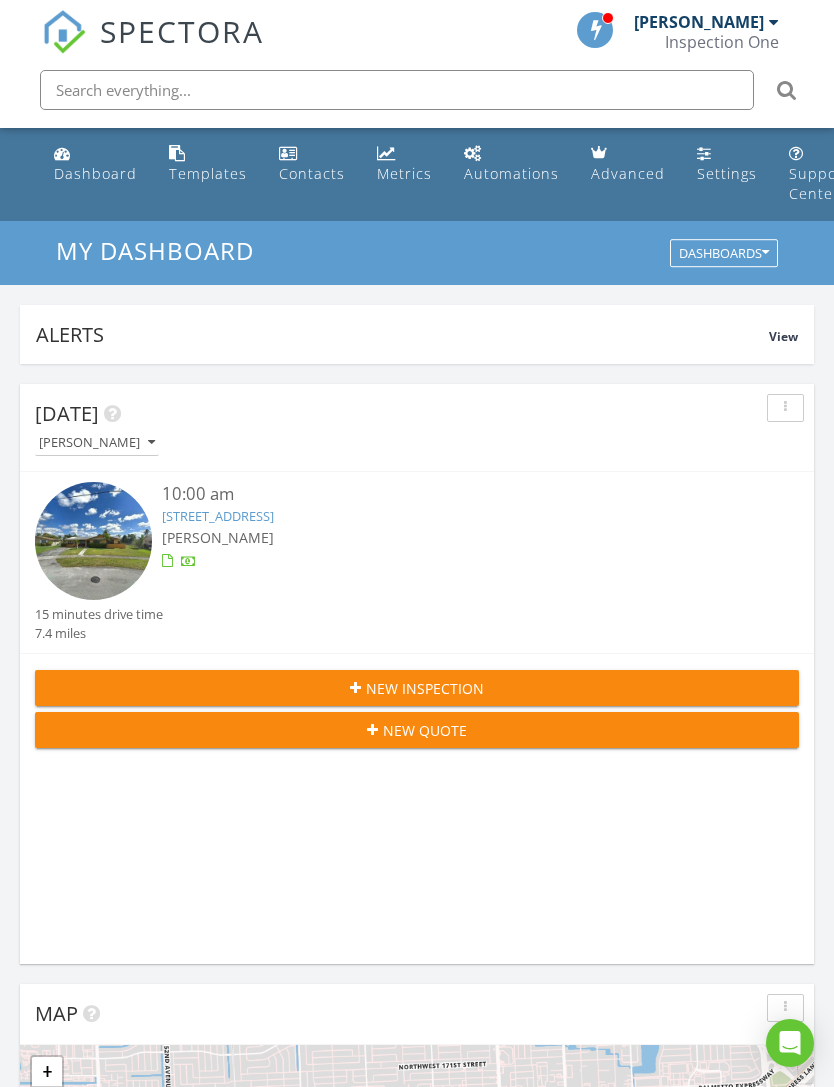 click at bounding box center [774, 22] 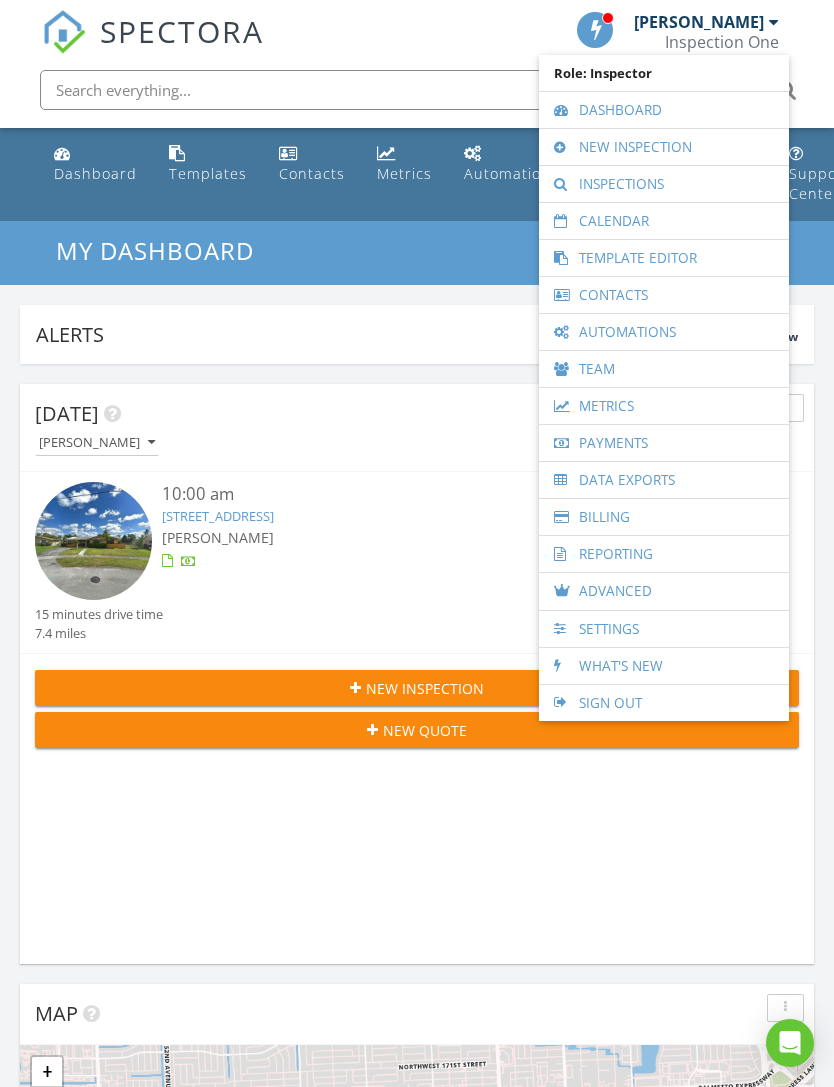 click on "Inspections" at bounding box center [664, 184] 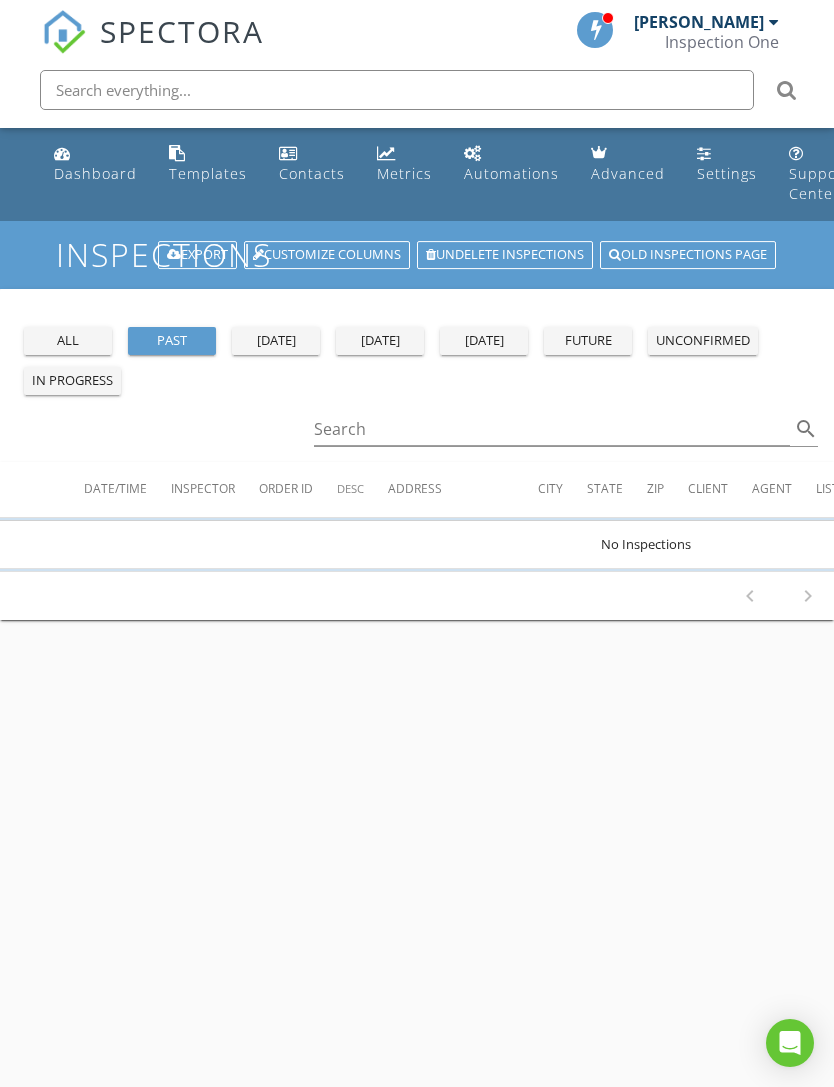 scroll, scrollTop: 0, scrollLeft: 0, axis: both 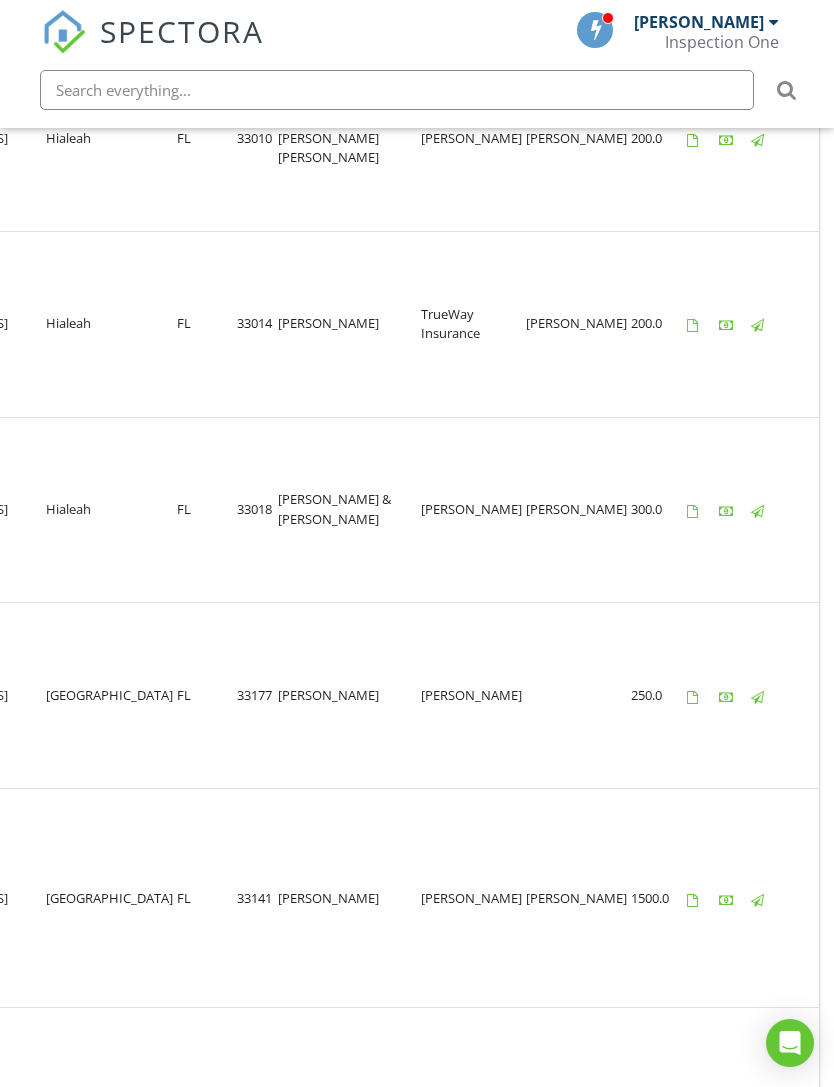 click at bounding box center (1010, 900) 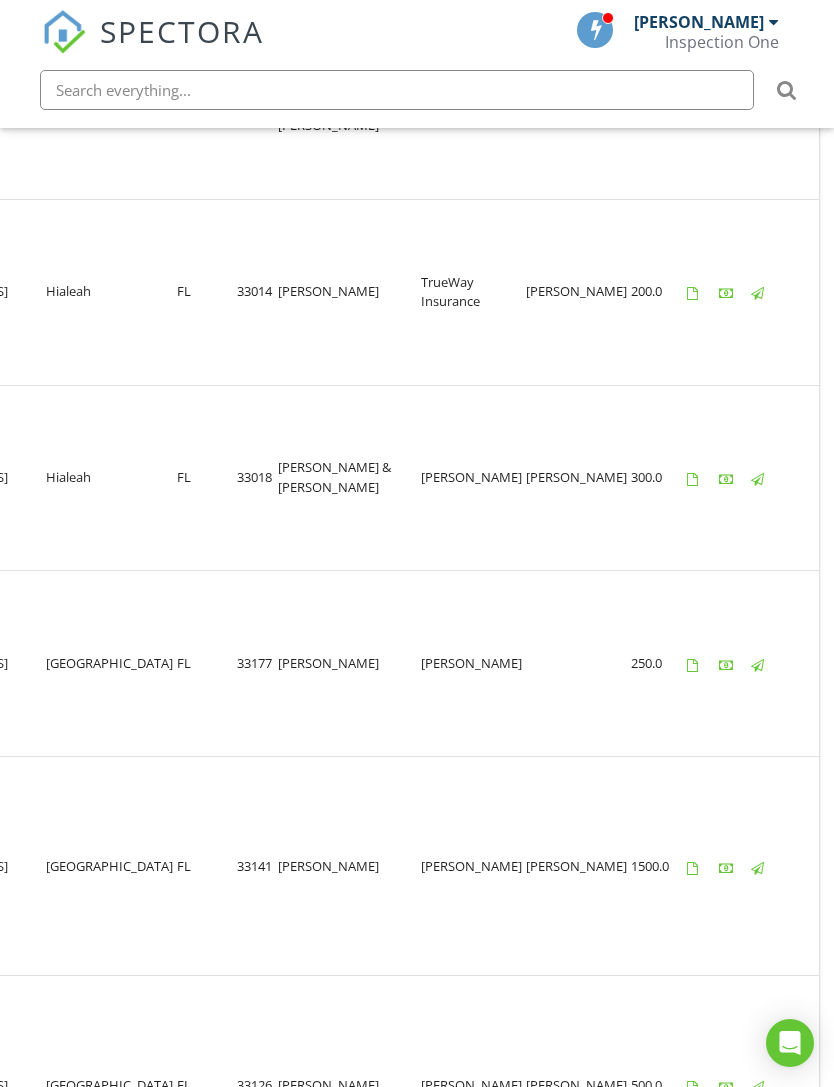 click at bounding box center [1010, 866] 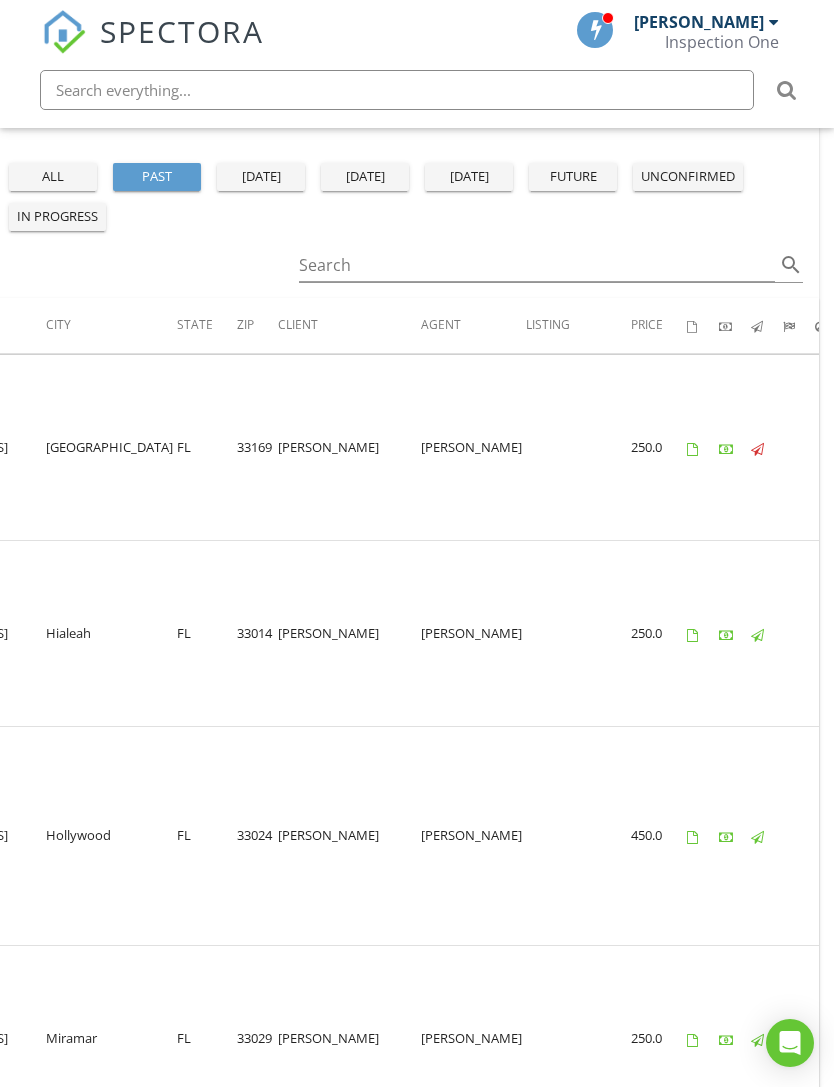scroll, scrollTop: 0, scrollLeft: 15, axis: horizontal 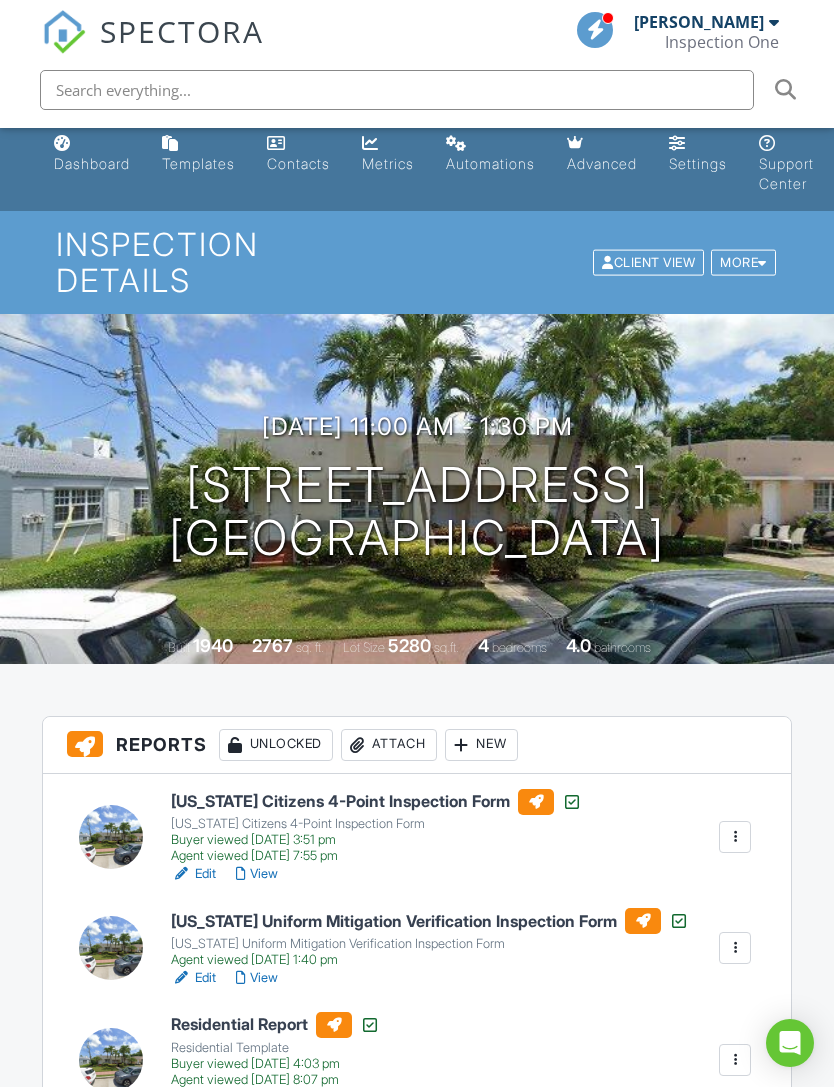 click on "[US_STATE] Citizens 4-Point Inspection Form" at bounding box center (376, 802) 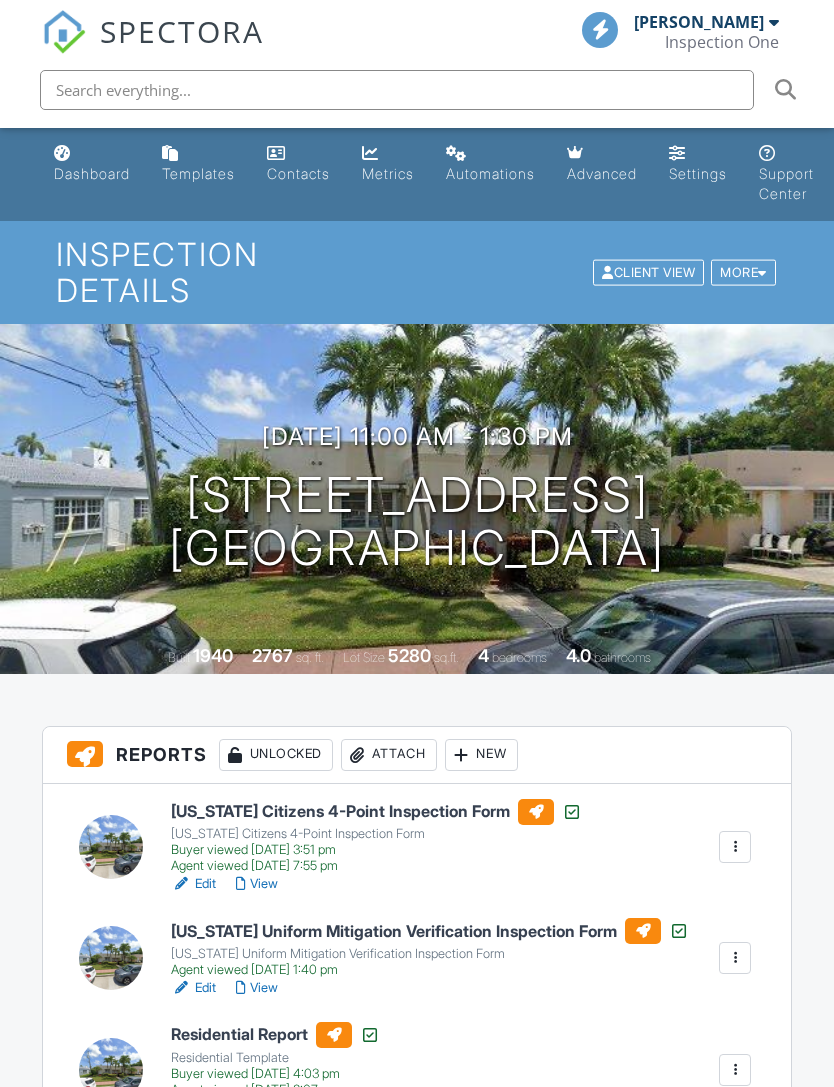 scroll, scrollTop: 0, scrollLeft: 0, axis: both 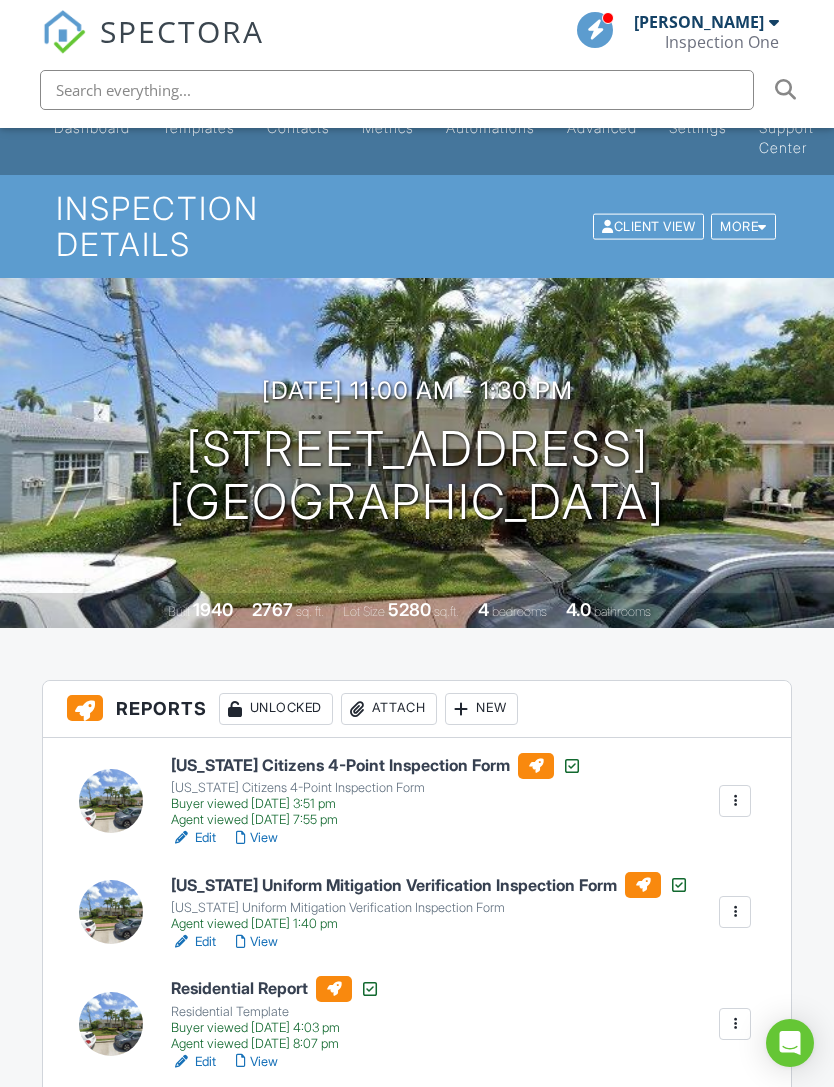click on "View" at bounding box center [257, 838] 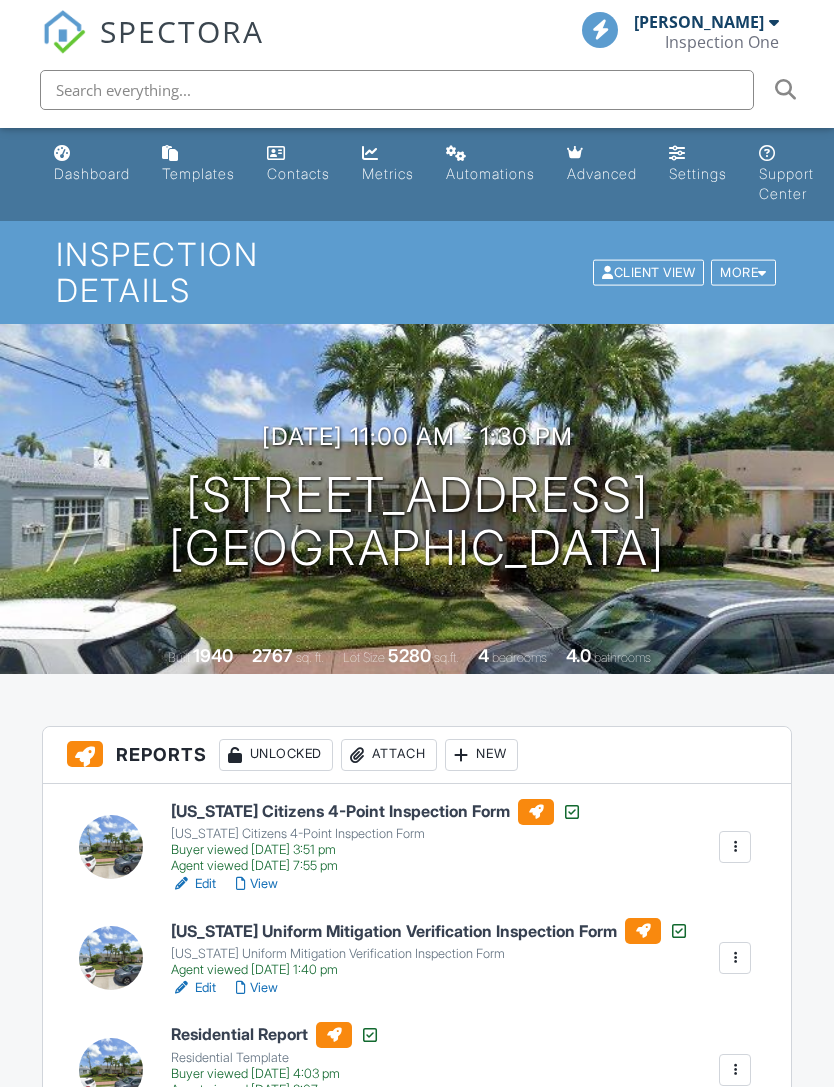 scroll, scrollTop: 107, scrollLeft: 0, axis: vertical 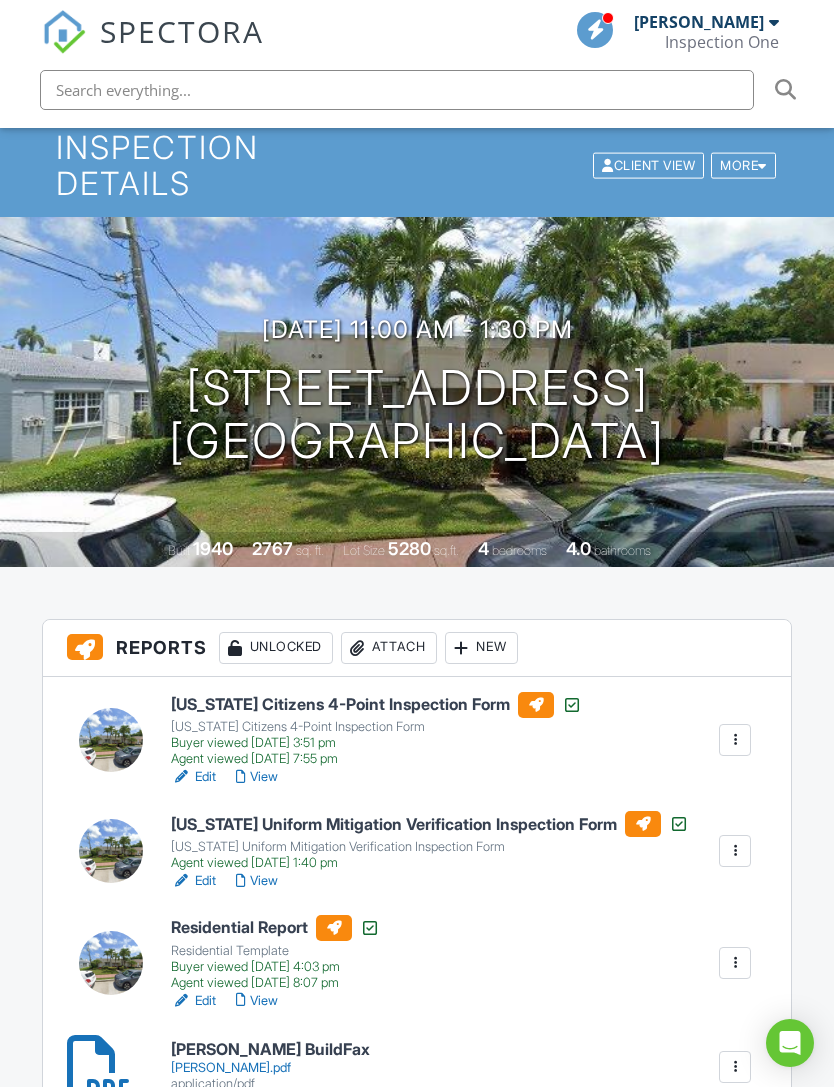 click on "View" at bounding box center (257, 881) 